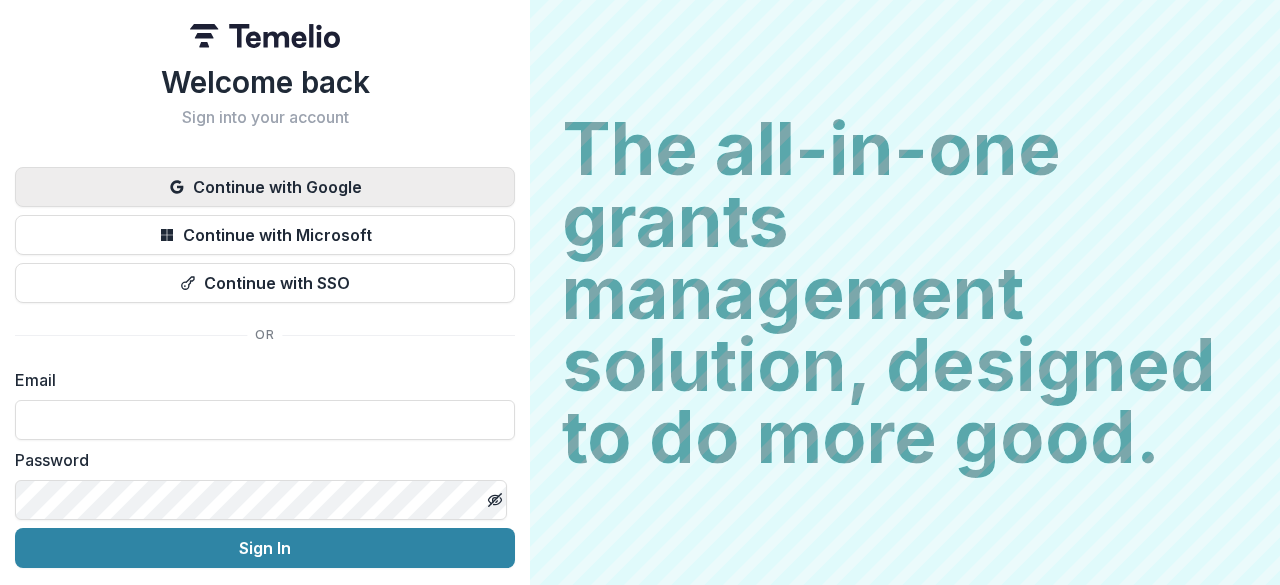 scroll, scrollTop: 0, scrollLeft: 0, axis: both 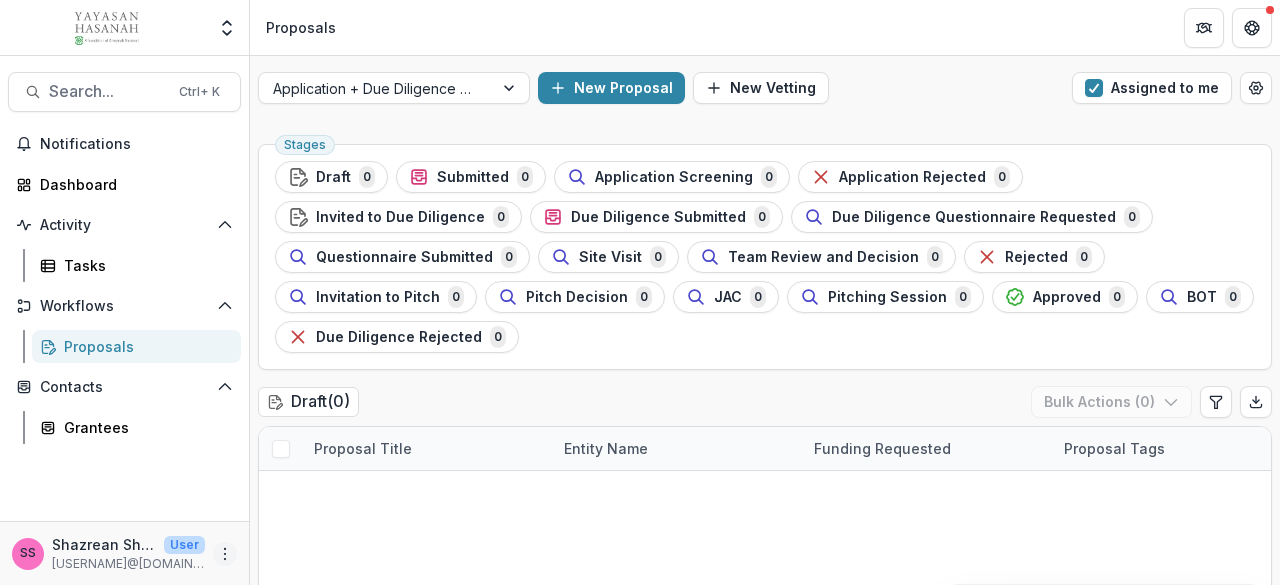 click 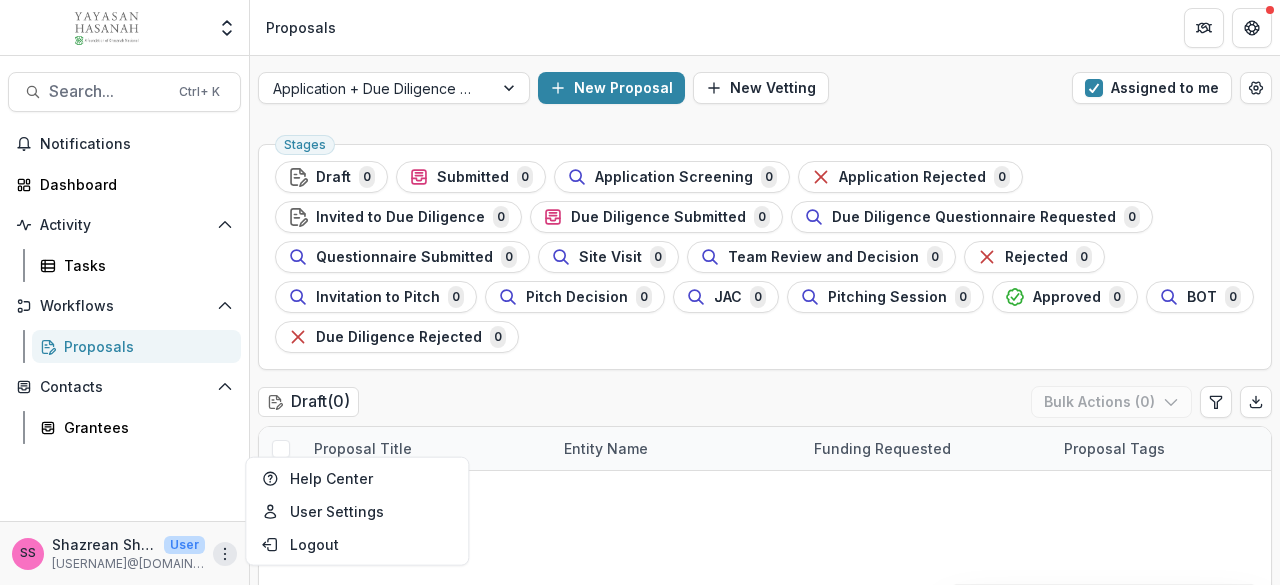 click on "Application + Due Diligence + Pitching Process New Proposal New Vetting Assigned to me" at bounding box center [765, 88] 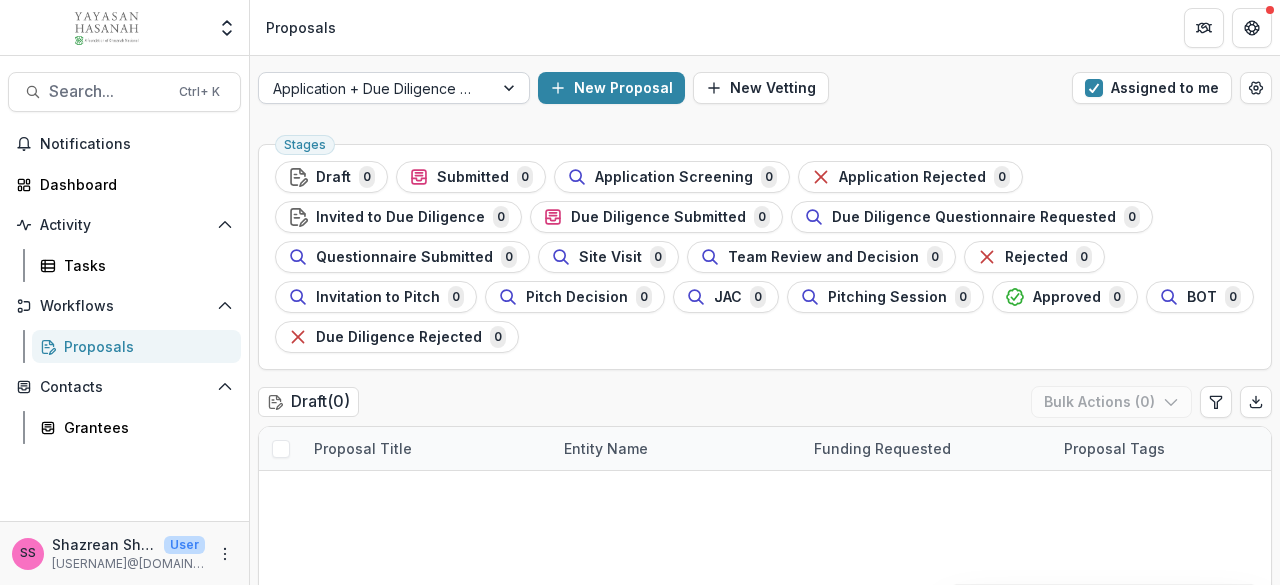 click at bounding box center (376, 88) 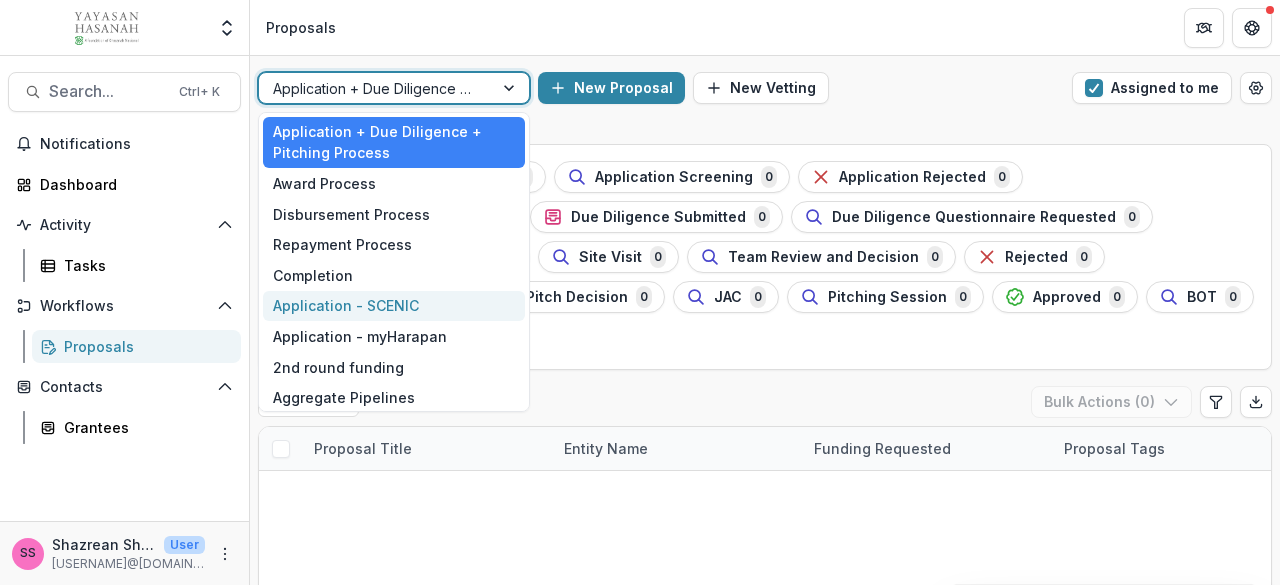 click on "Application - SCENIC" at bounding box center (394, 306) 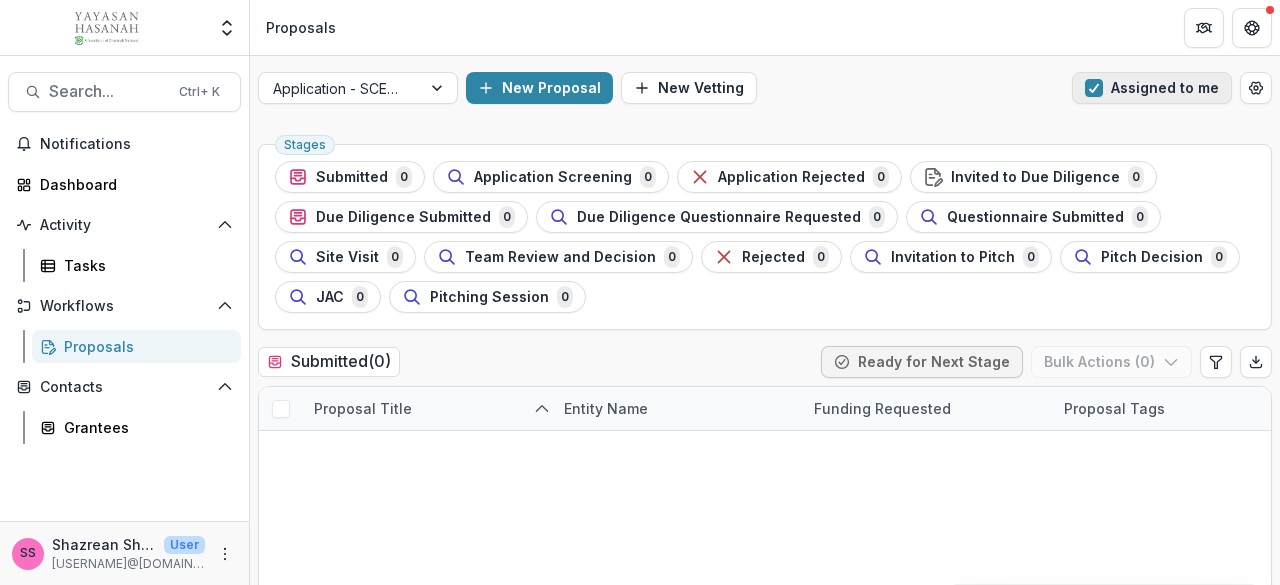 click on "Assigned to me" at bounding box center (1152, 88) 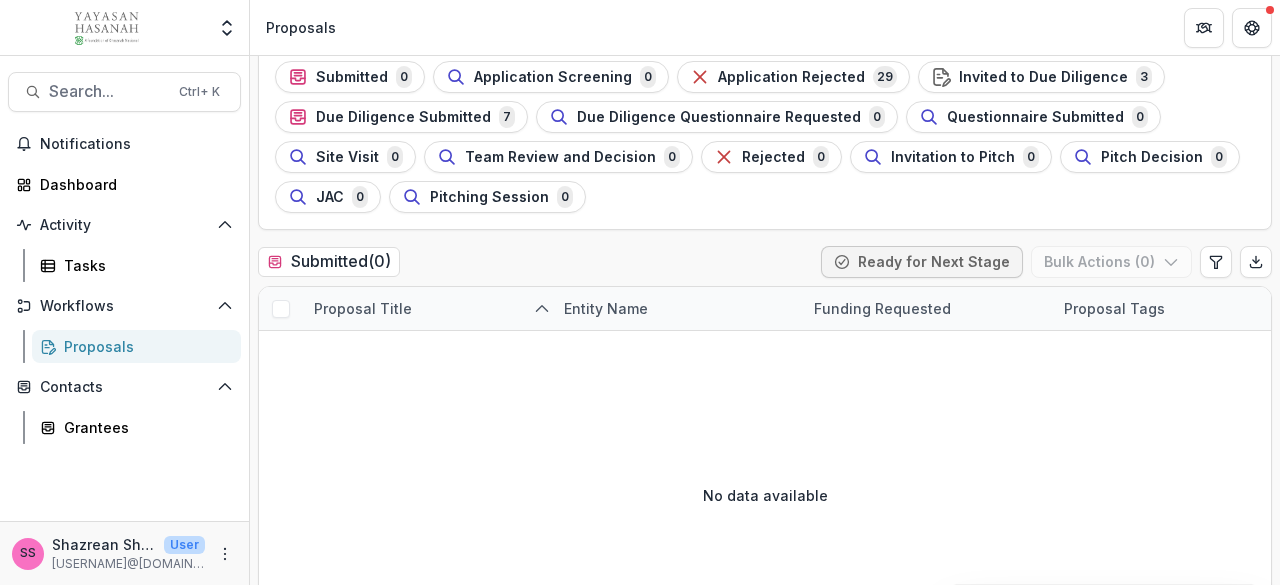 scroll, scrollTop: 0, scrollLeft: 0, axis: both 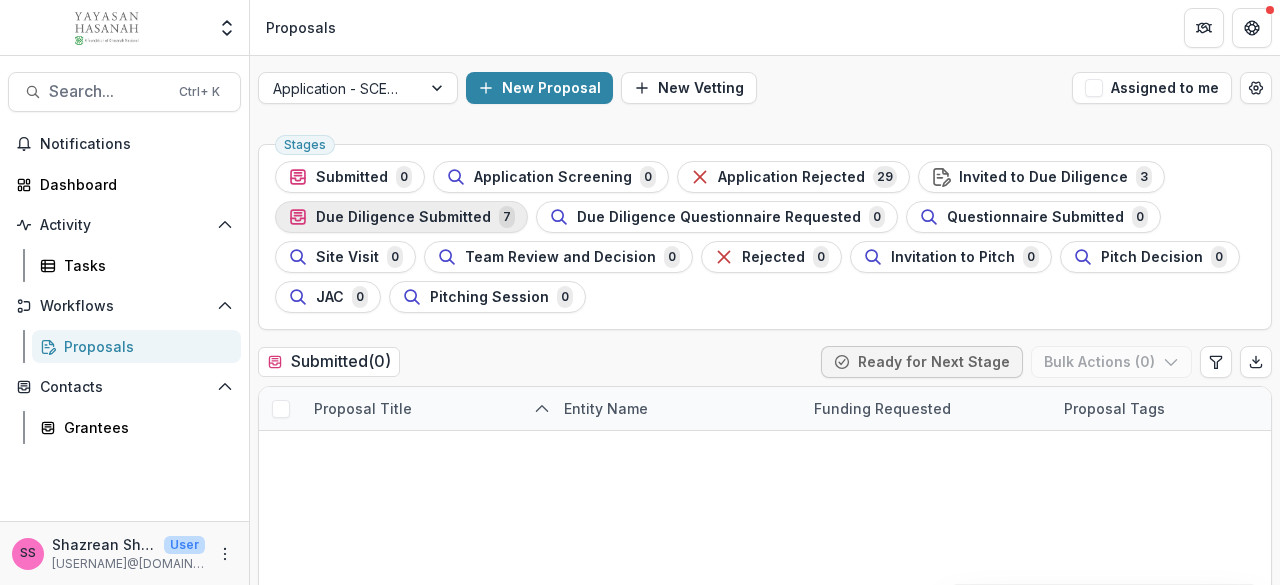 click on "Due Diligence Submitted" at bounding box center (403, 217) 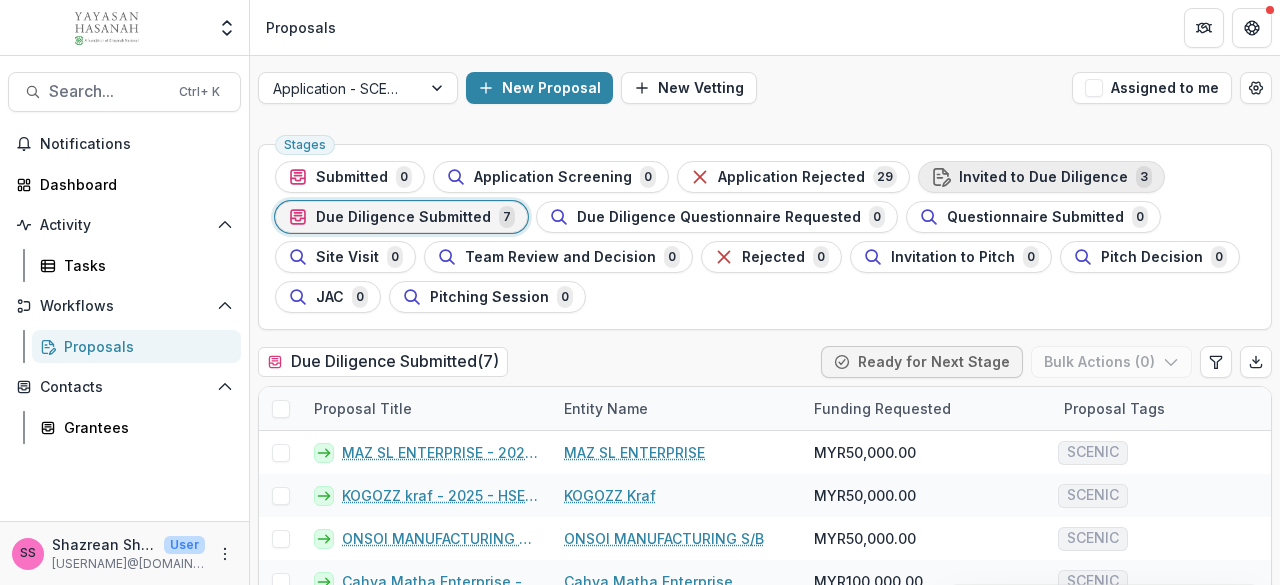 click on "Invited to Due Diligence 3" at bounding box center [1041, 177] 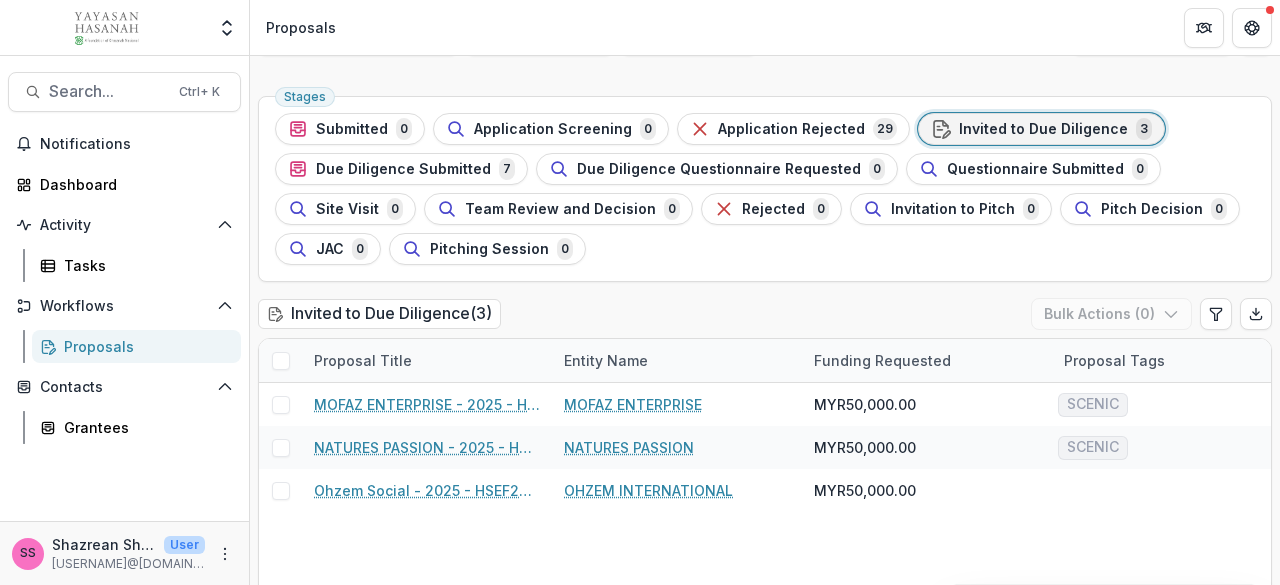 scroll, scrollTop: 100, scrollLeft: 0, axis: vertical 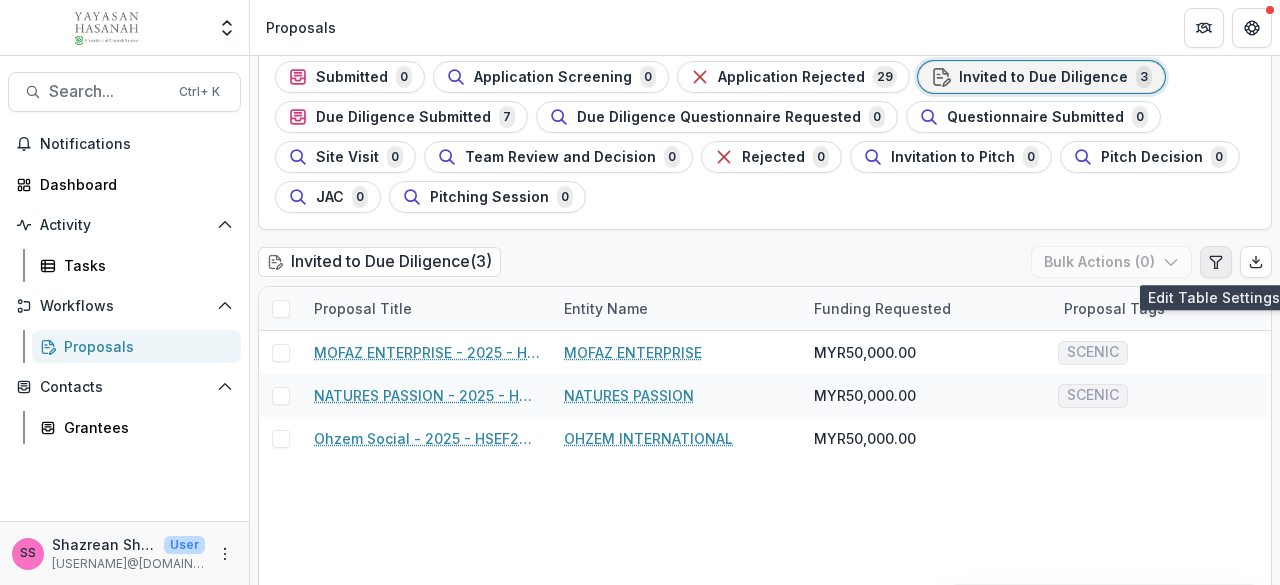 click at bounding box center (1216, 262) 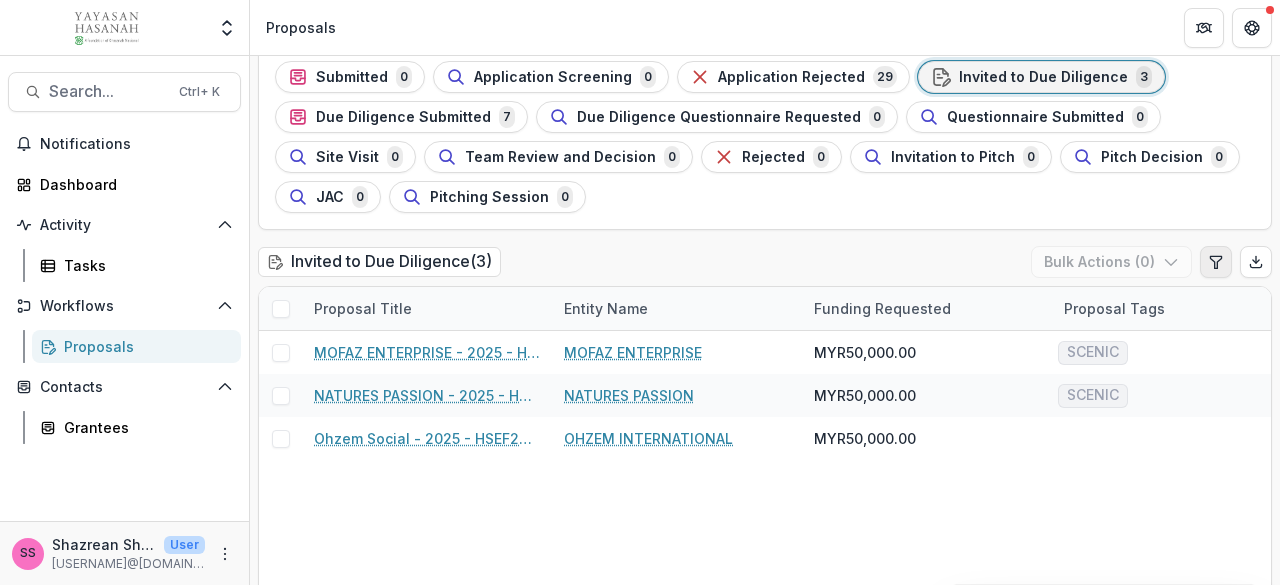select on "******" 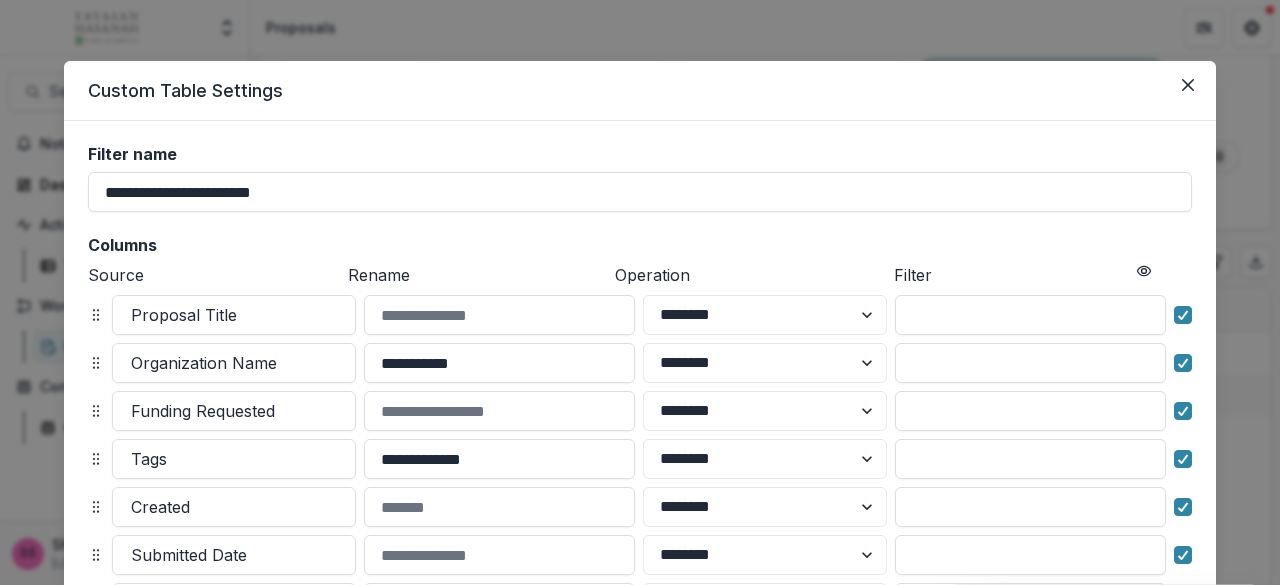 scroll, scrollTop: 0, scrollLeft: 0, axis: both 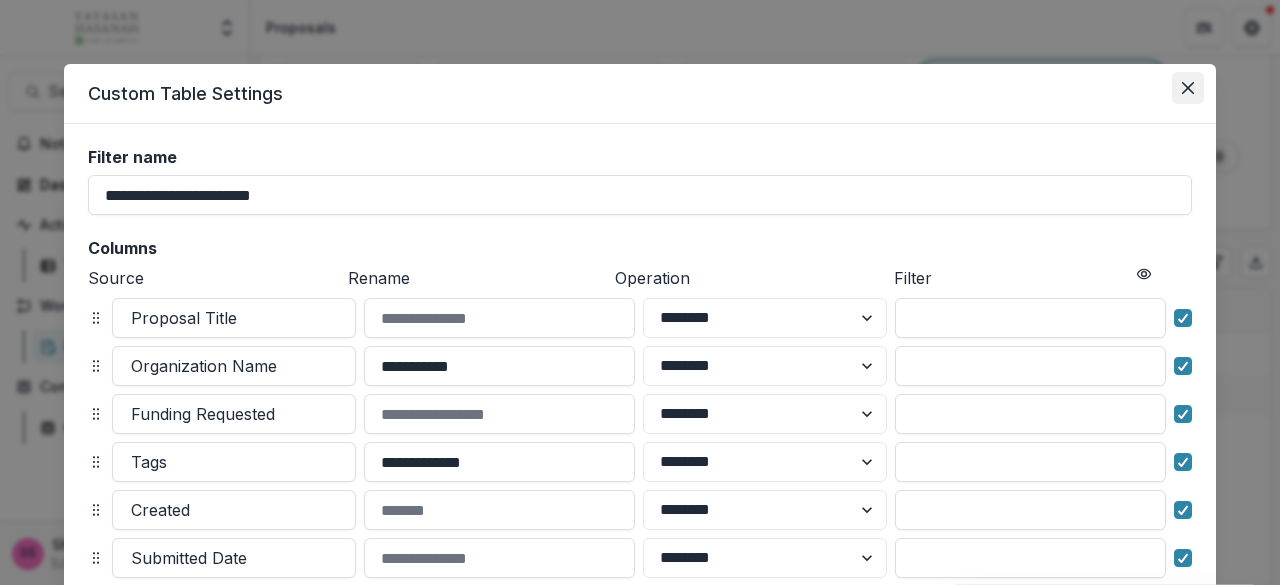 click at bounding box center [1188, 88] 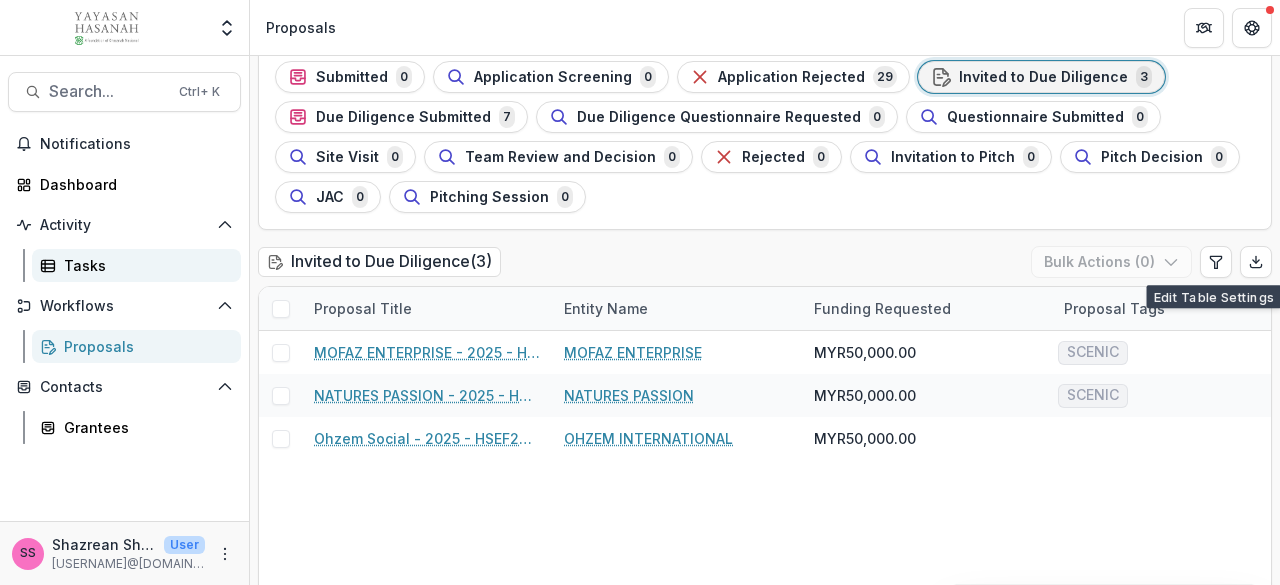 click on "Tasks" at bounding box center (144, 265) 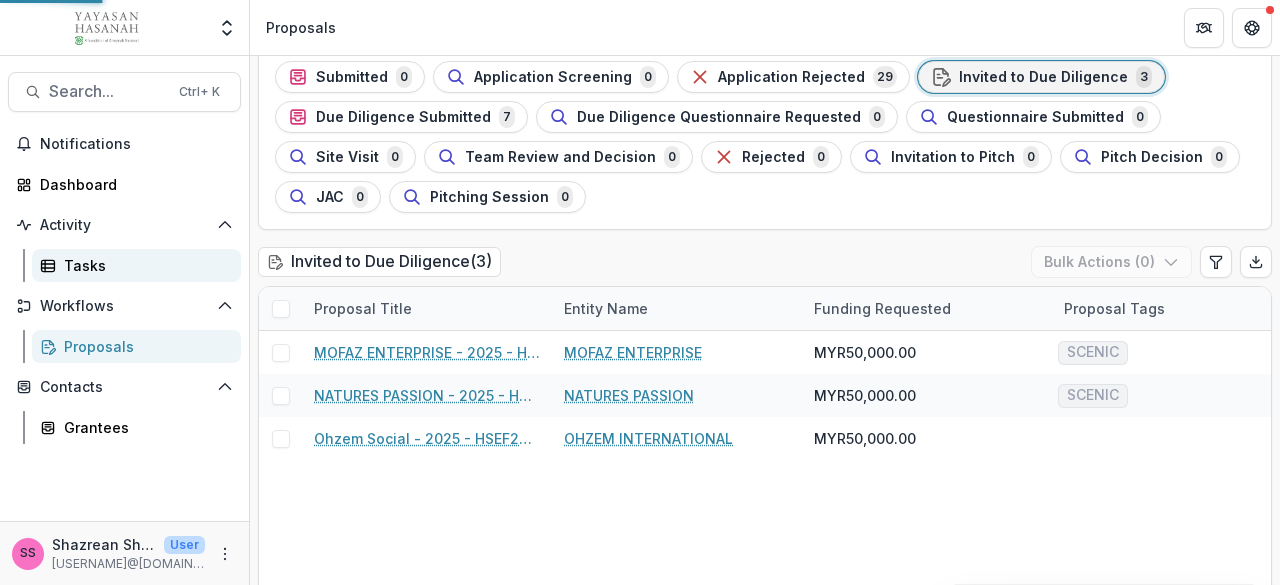 scroll, scrollTop: 0, scrollLeft: 0, axis: both 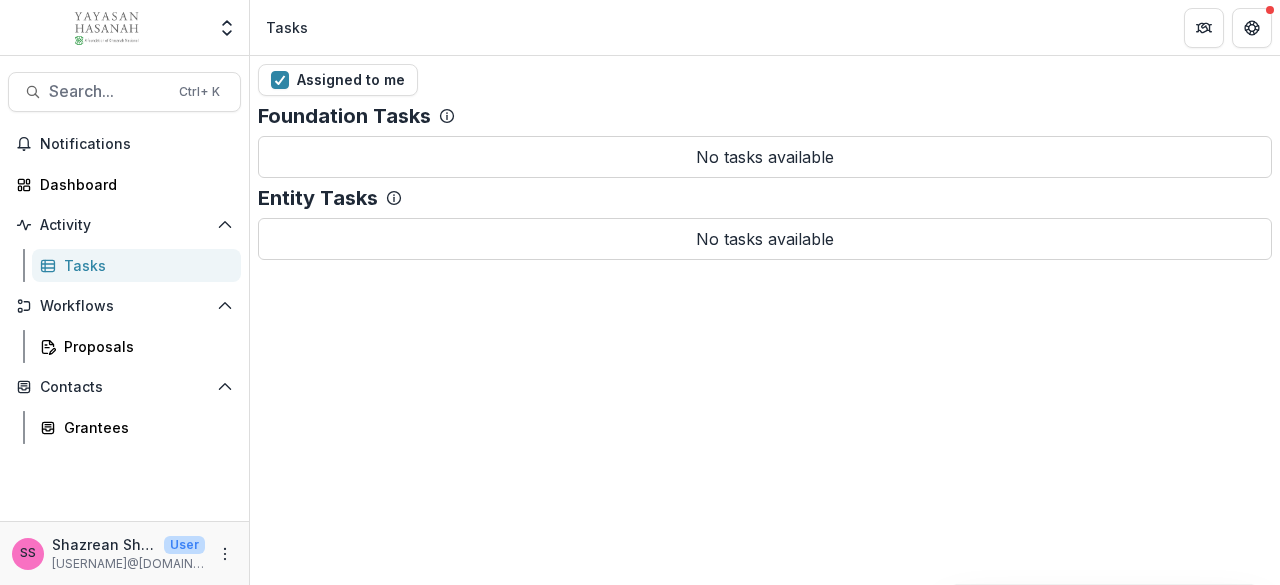 click on "[FULL_NAME] [FULL_NAME] [FULL_NAME] [USERNAME]@[DOMAIN].my" at bounding box center [124, 553] 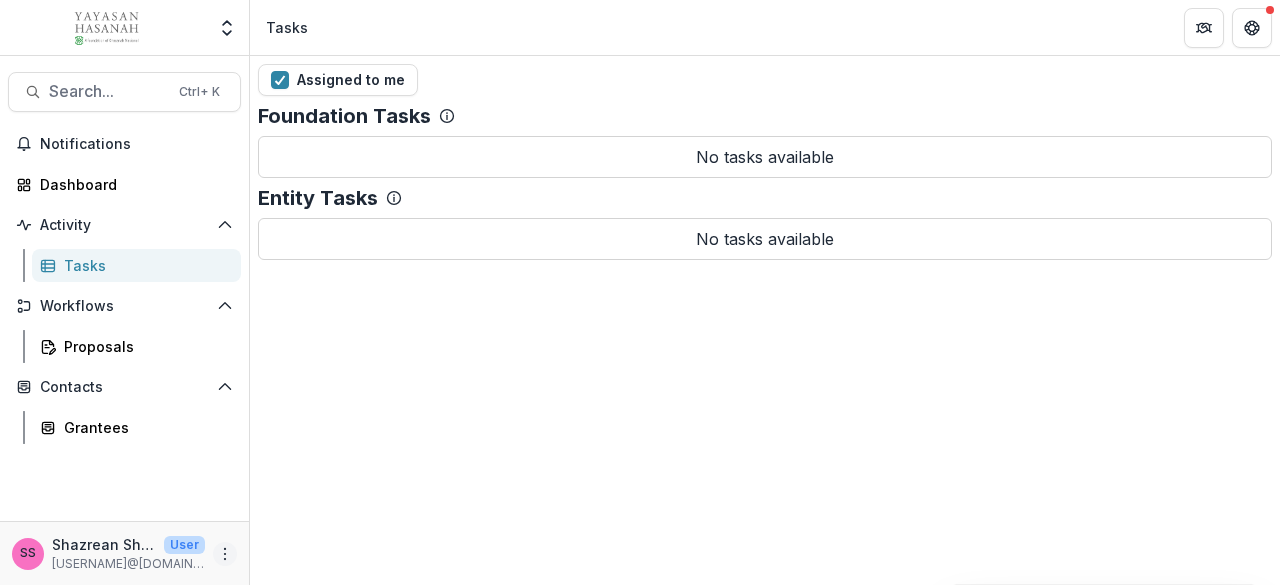 click 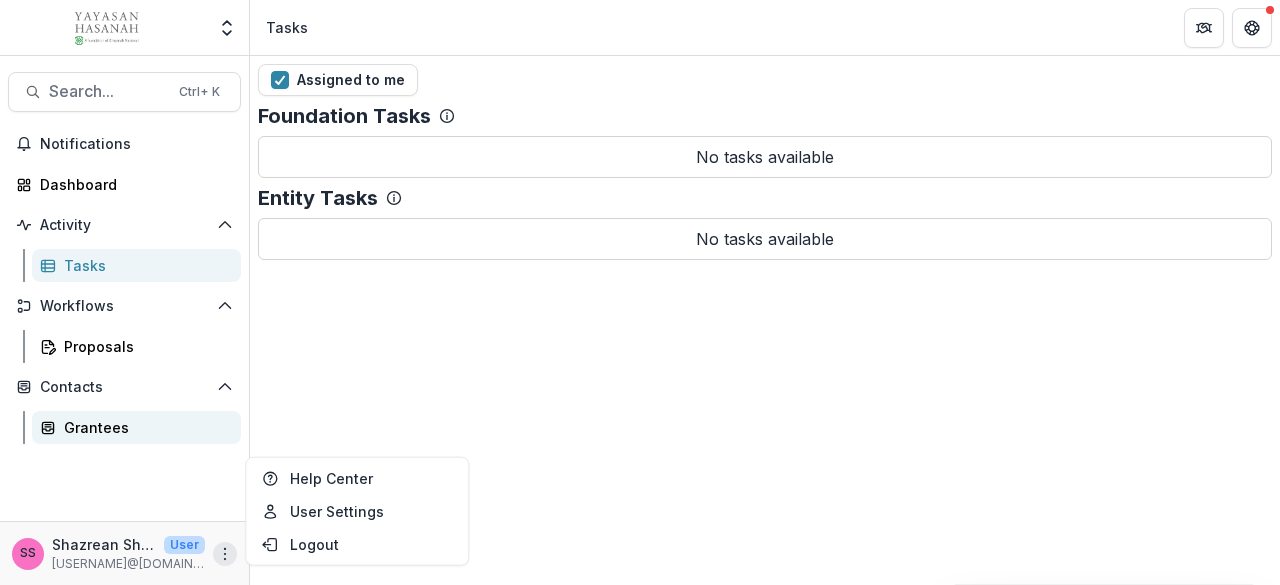 click on "Grantees" at bounding box center (144, 427) 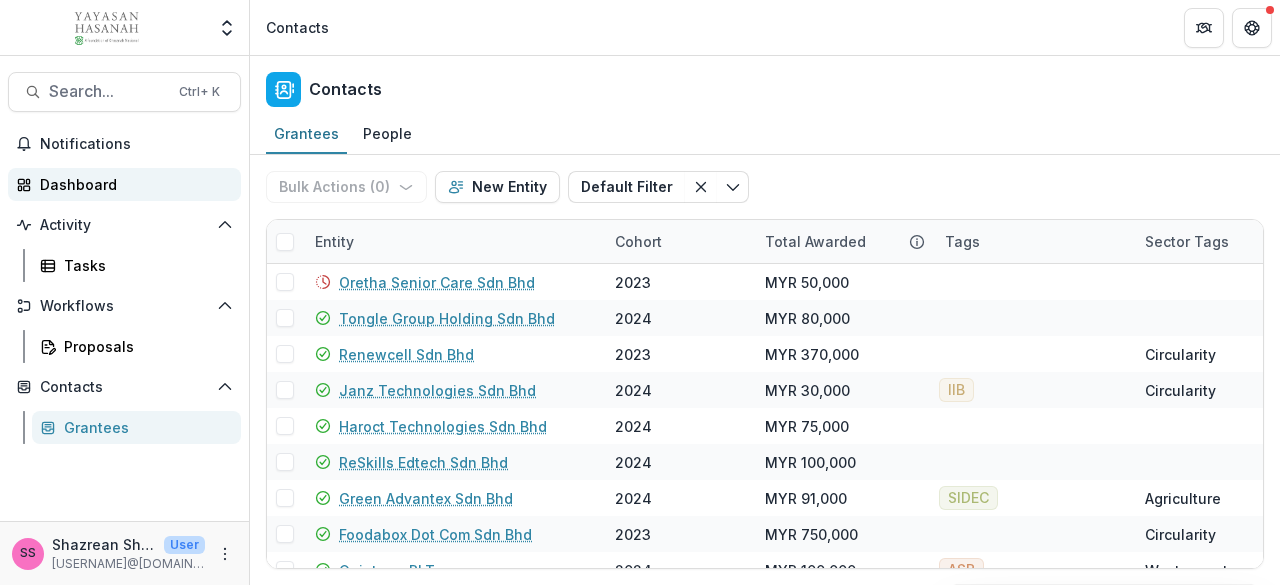 click on "Dashboard" at bounding box center [132, 184] 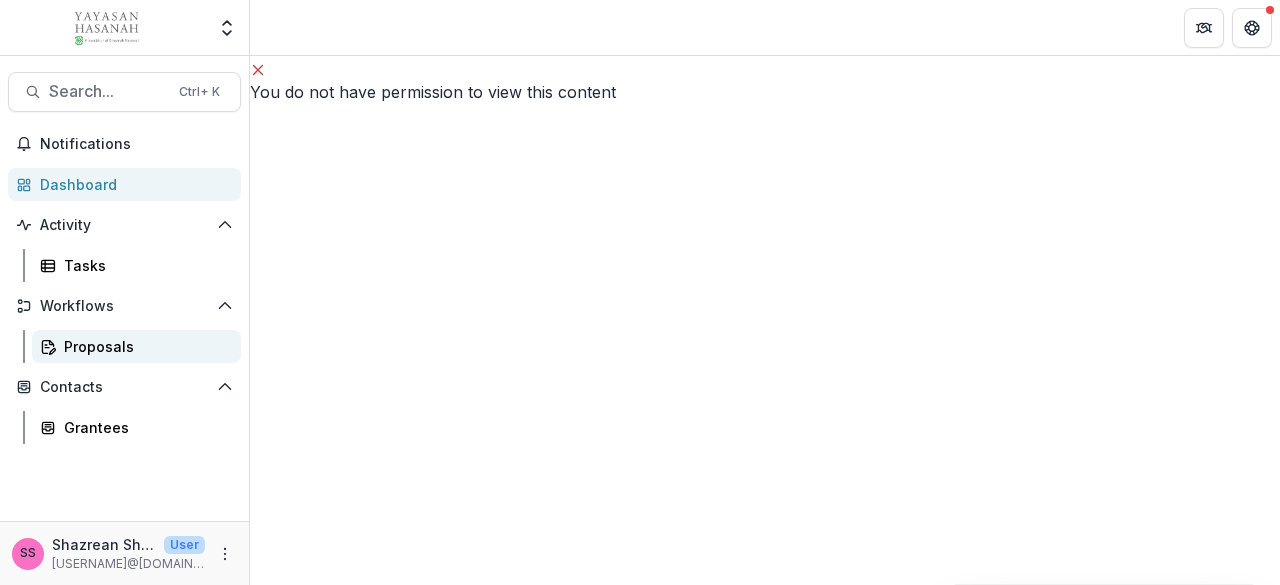 click on "Proposals" at bounding box center [144, 346] 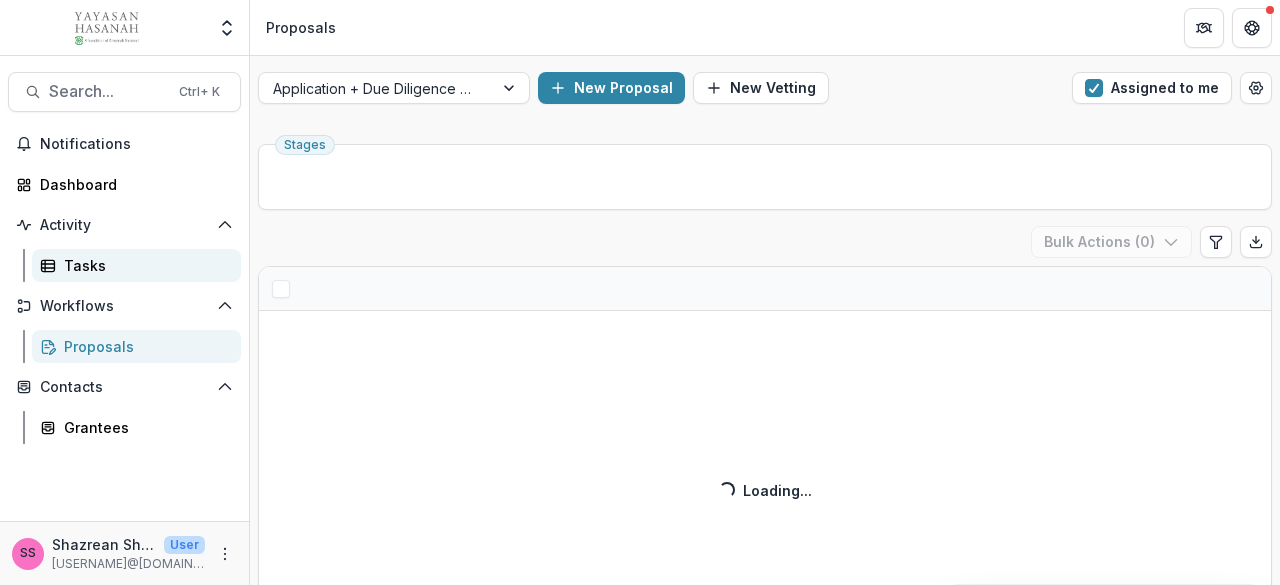 click on "Tasks" at bounding box center (144, 265) 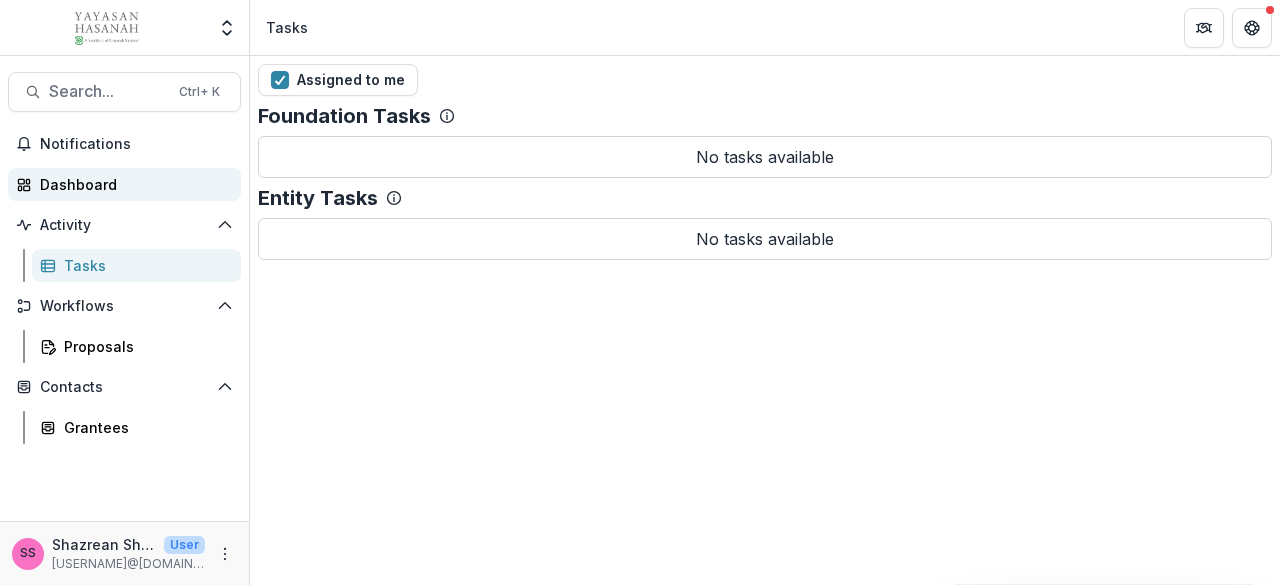 click on "Dashboard" at bounding box center (132, 184) 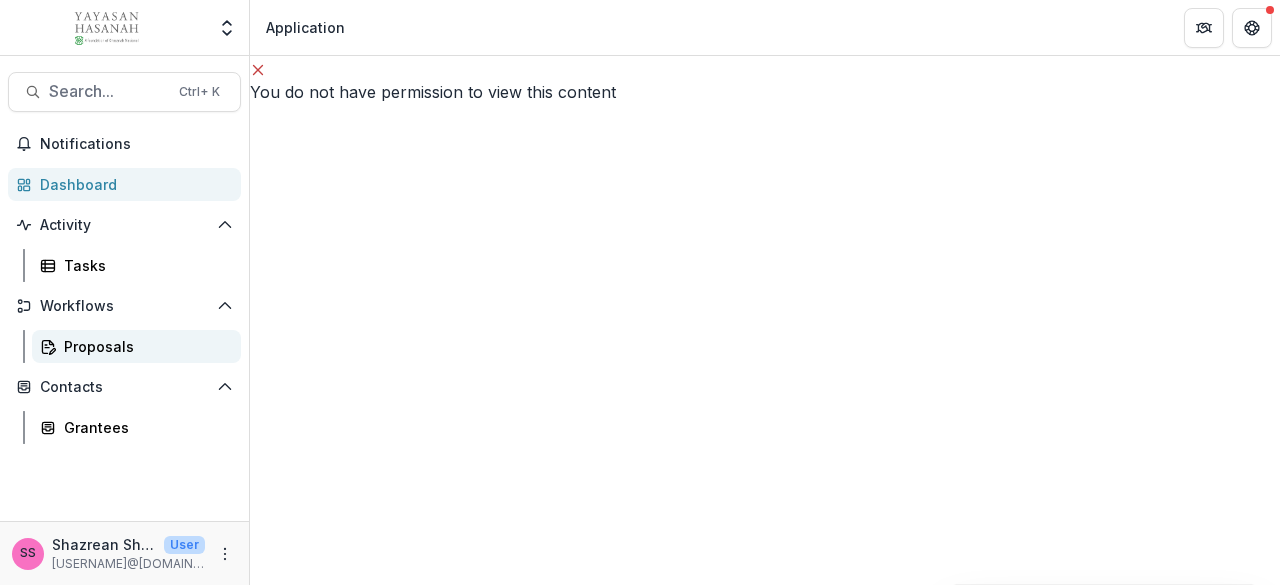 click on "Proposals" at bounding box center (144, 346) 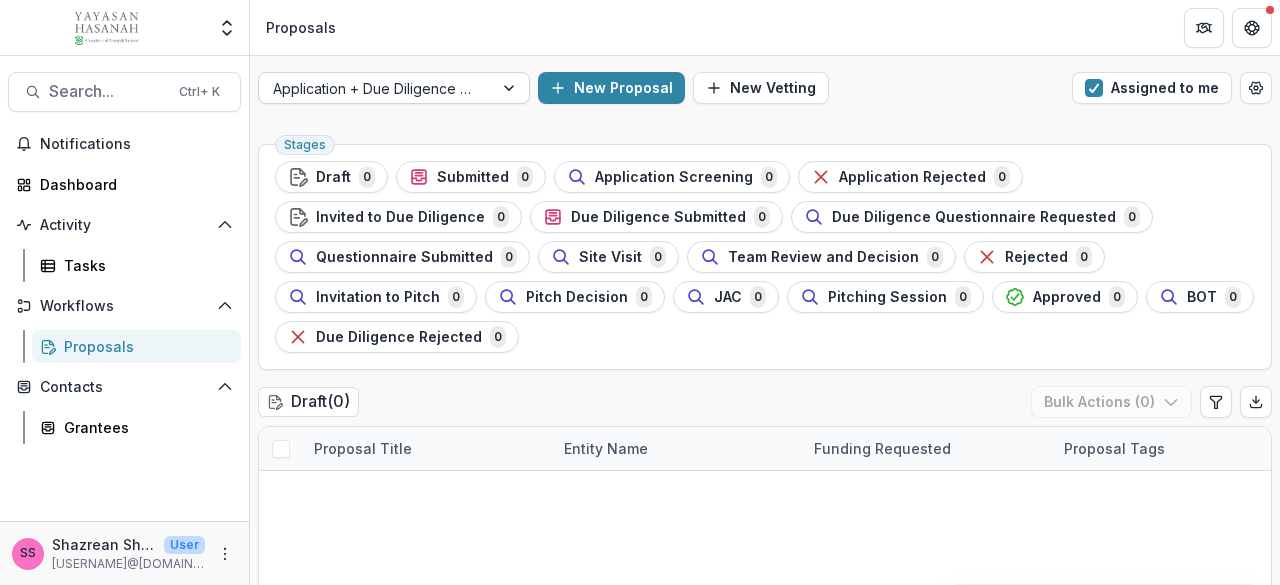 click at bounding box center (511, 88) 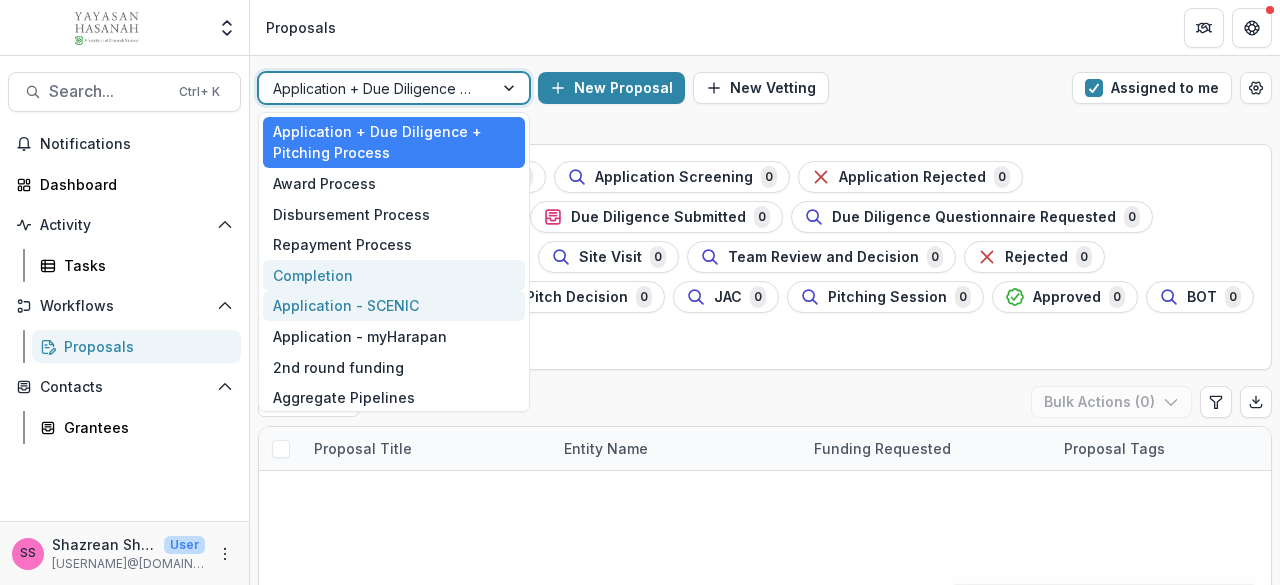 click on "Application - SCENIC" at bounding box center (394, 306) 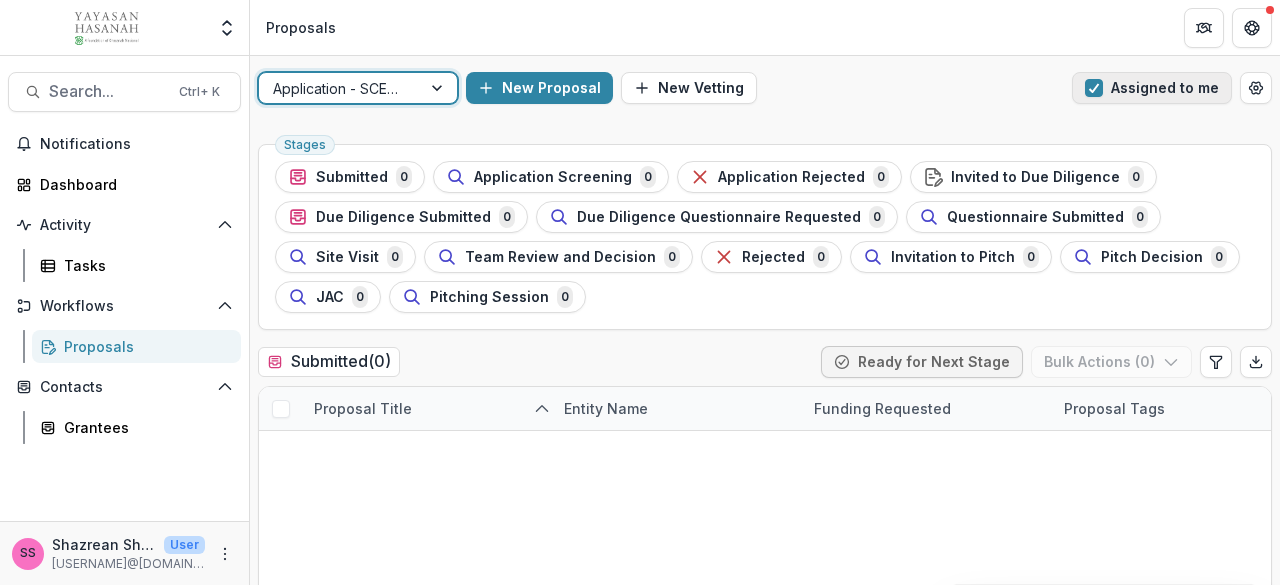 click at bounding box center (1094, 88) 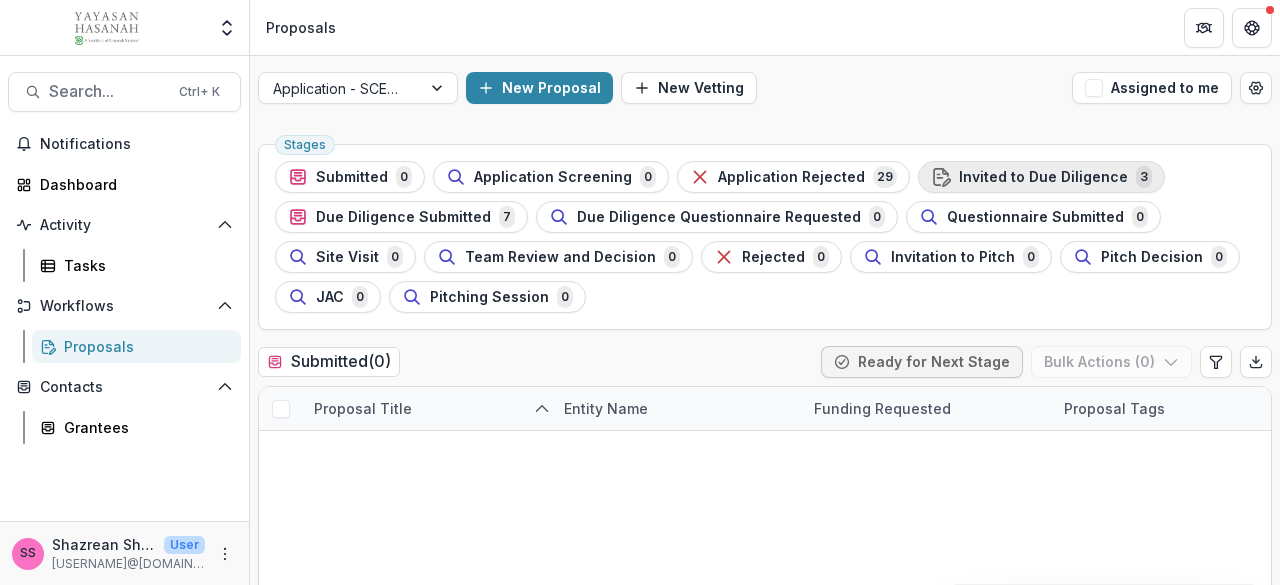 click on "Invited to Due Diligence" at bounding box center [1043, 177] 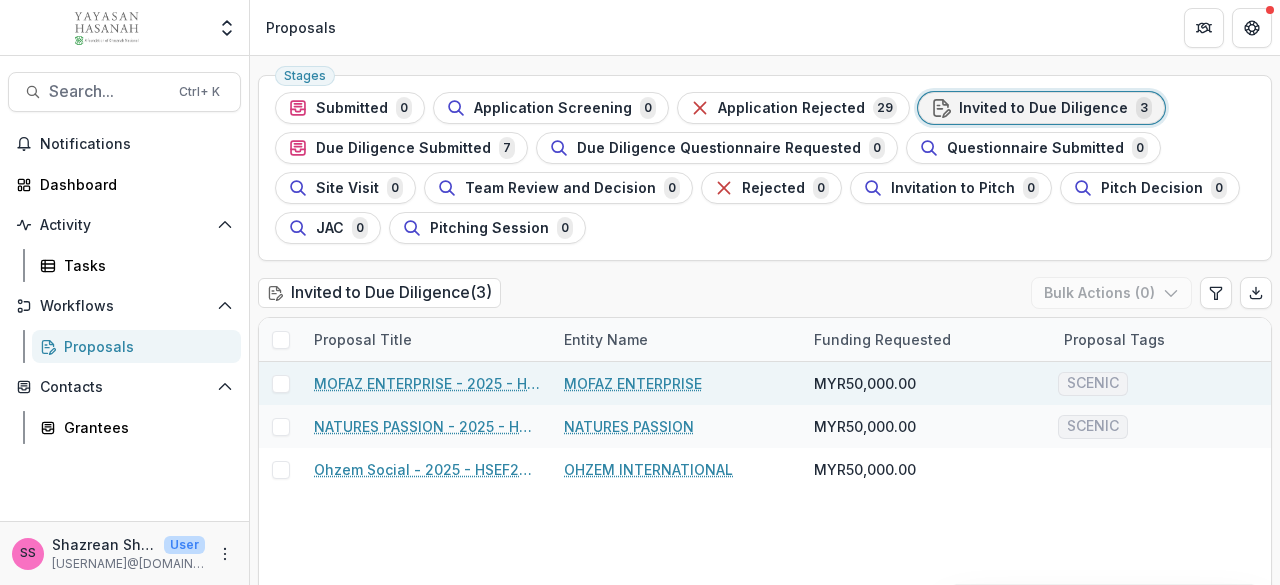scroll, scrollTop: 100, scrollLeft: 0, axis: vertical 